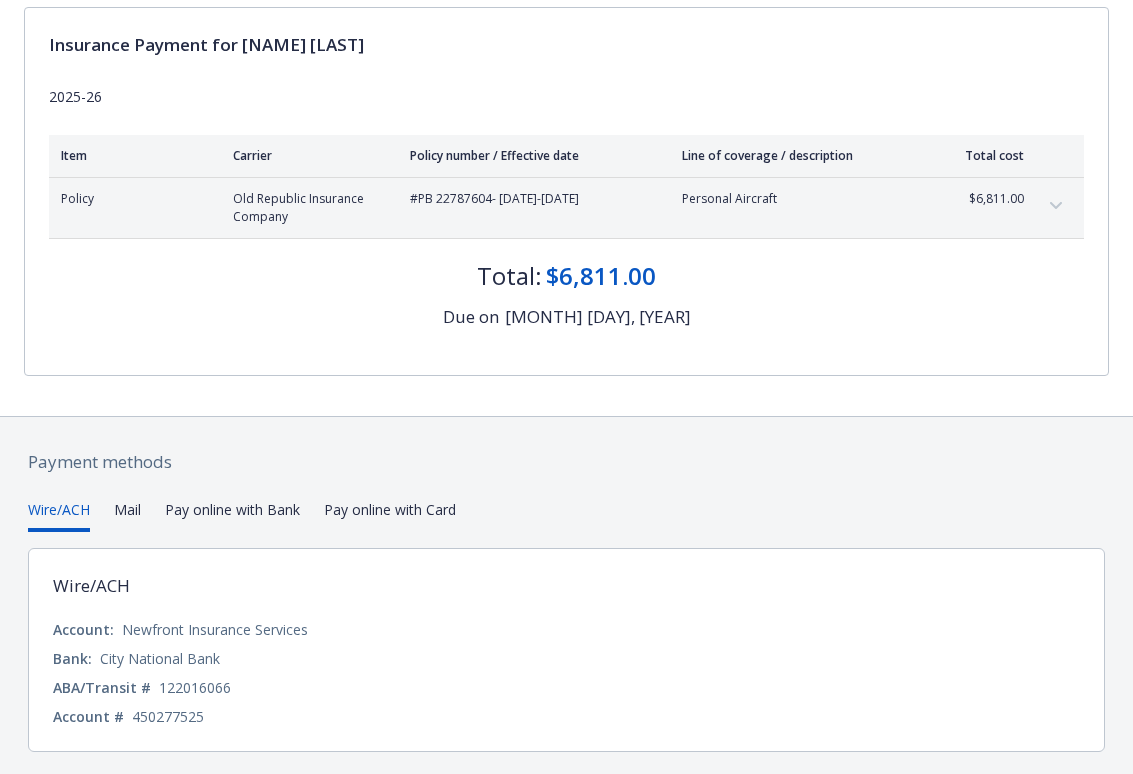 scroll, scrollTop: 248, scrollLeft: 0, axis: vertical 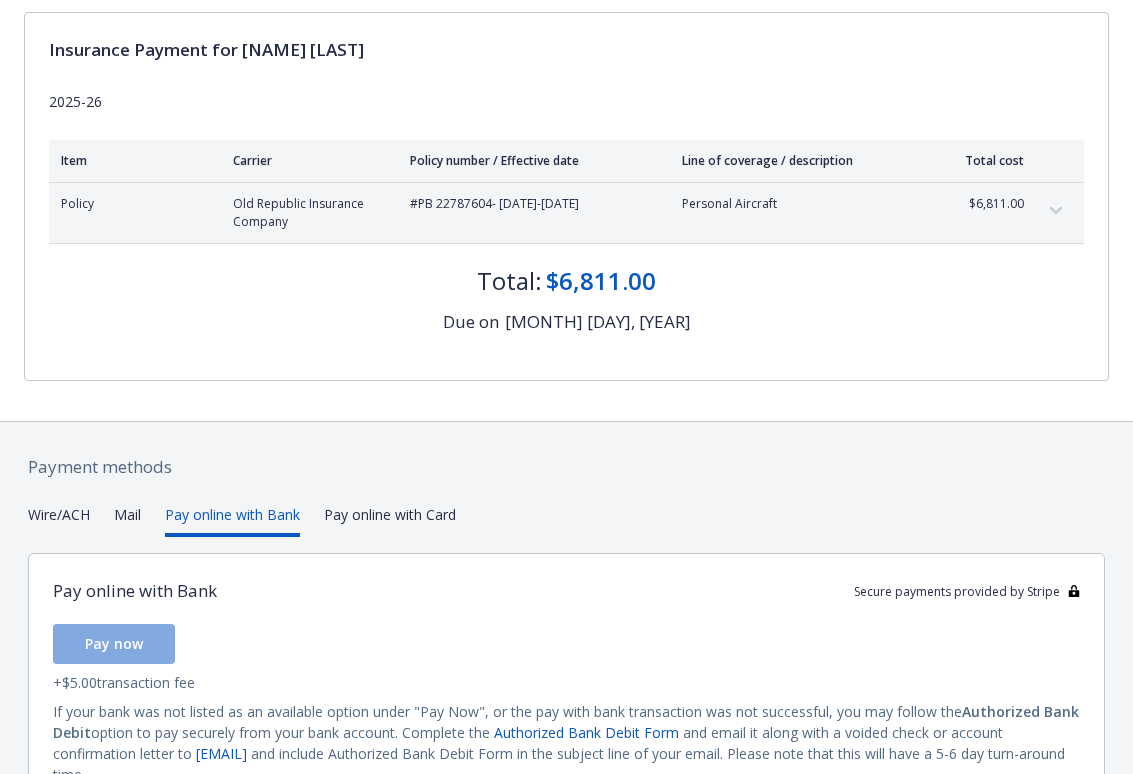 click on "Pay online with Bank" at bounding box center (232, 520) 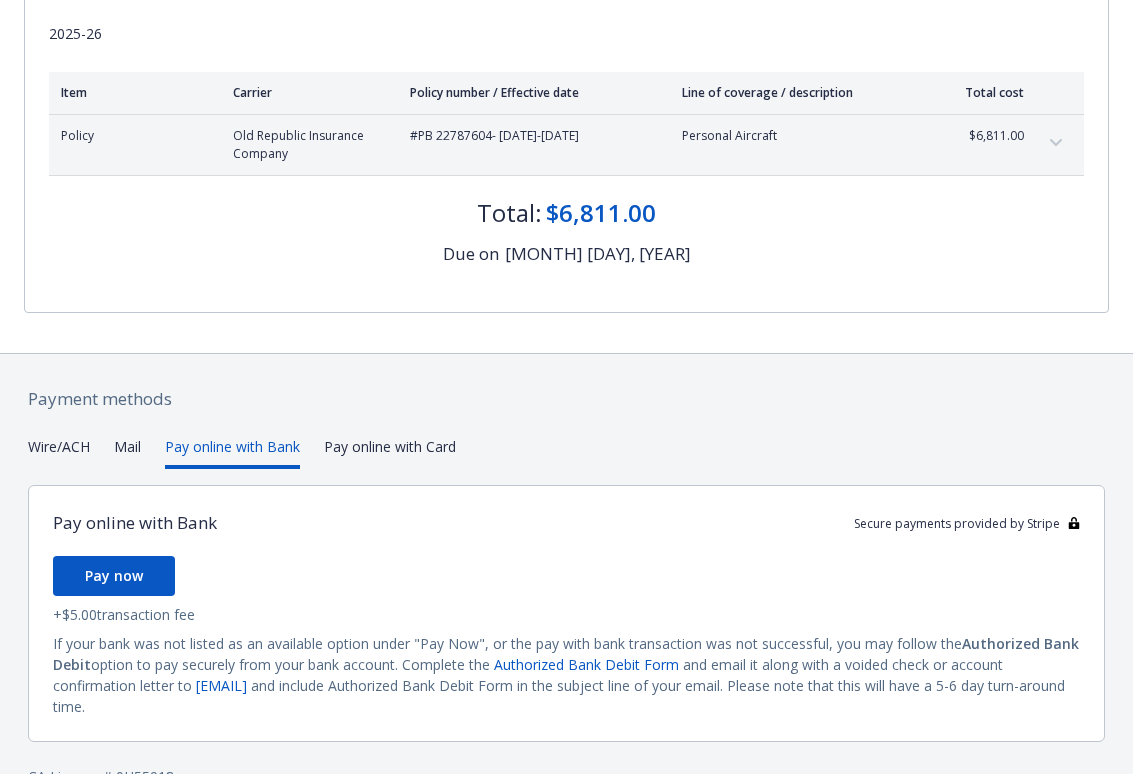 scroll, scrollTop: 361, scrollLeft: 0, axis: vertical 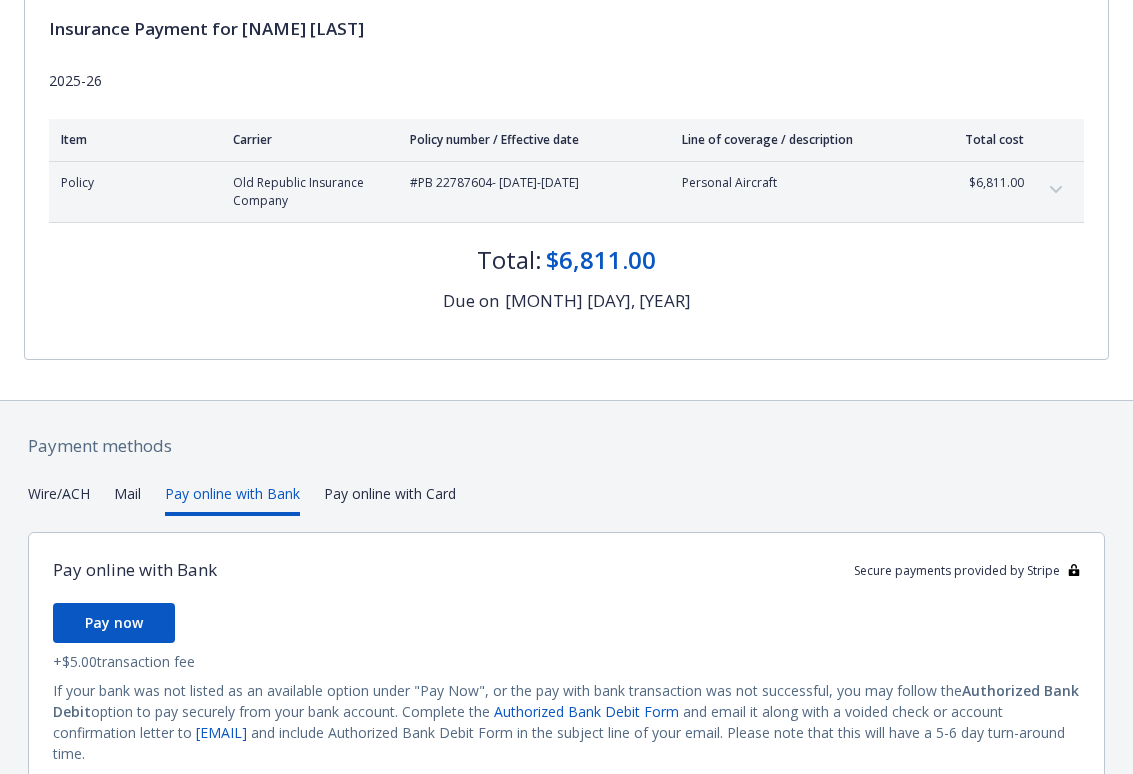click on "CA License # [LICENSE]" at bounding box center (566, 634) 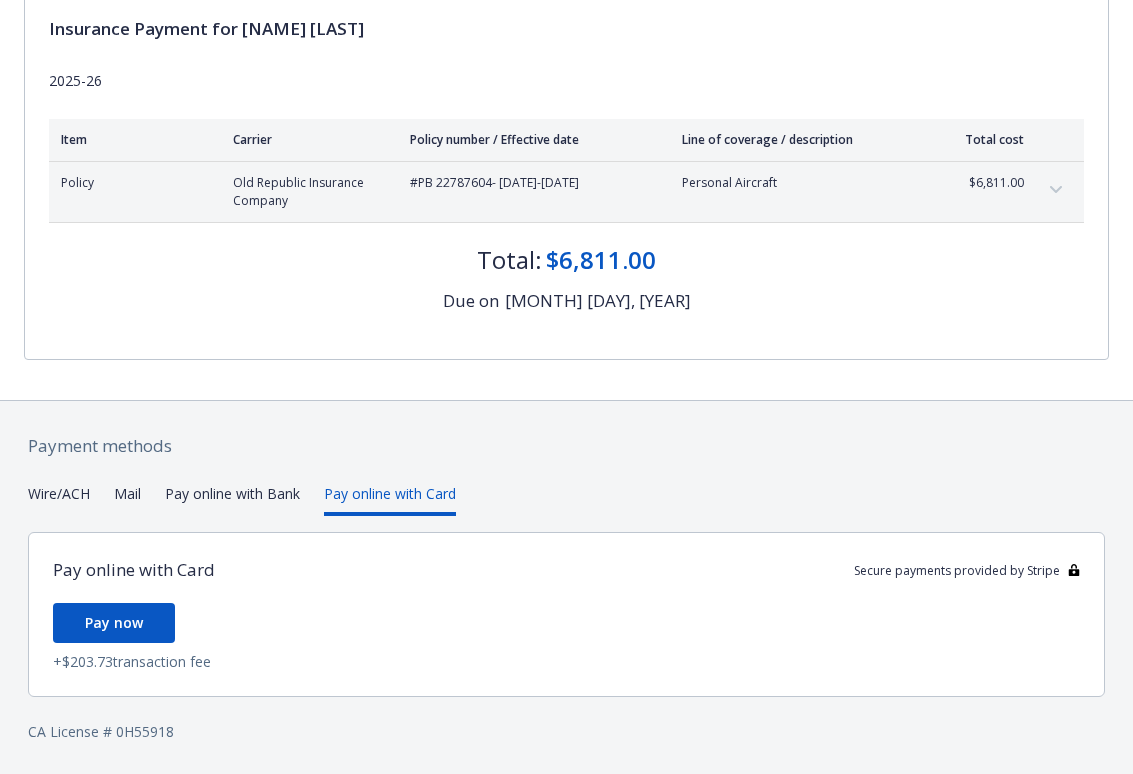 click on "Pay online with Bank" at bounding box center (232, 499) 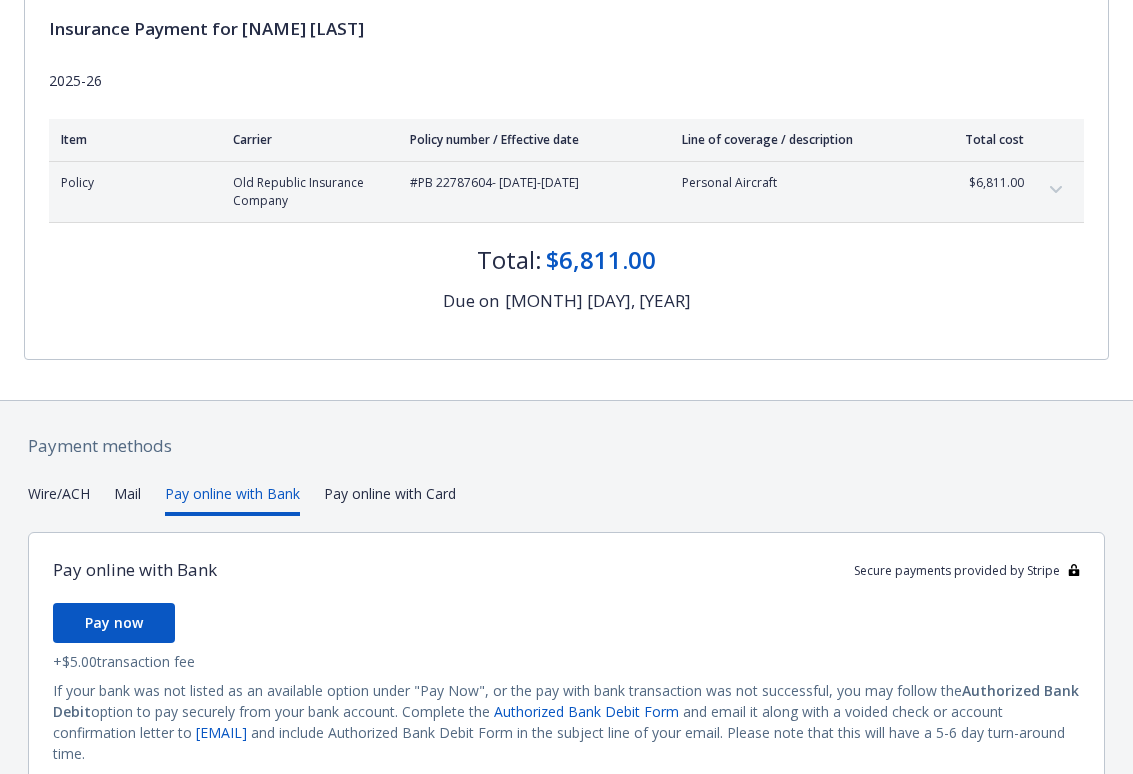 click on "Mail" at bounding box center [127, 499] 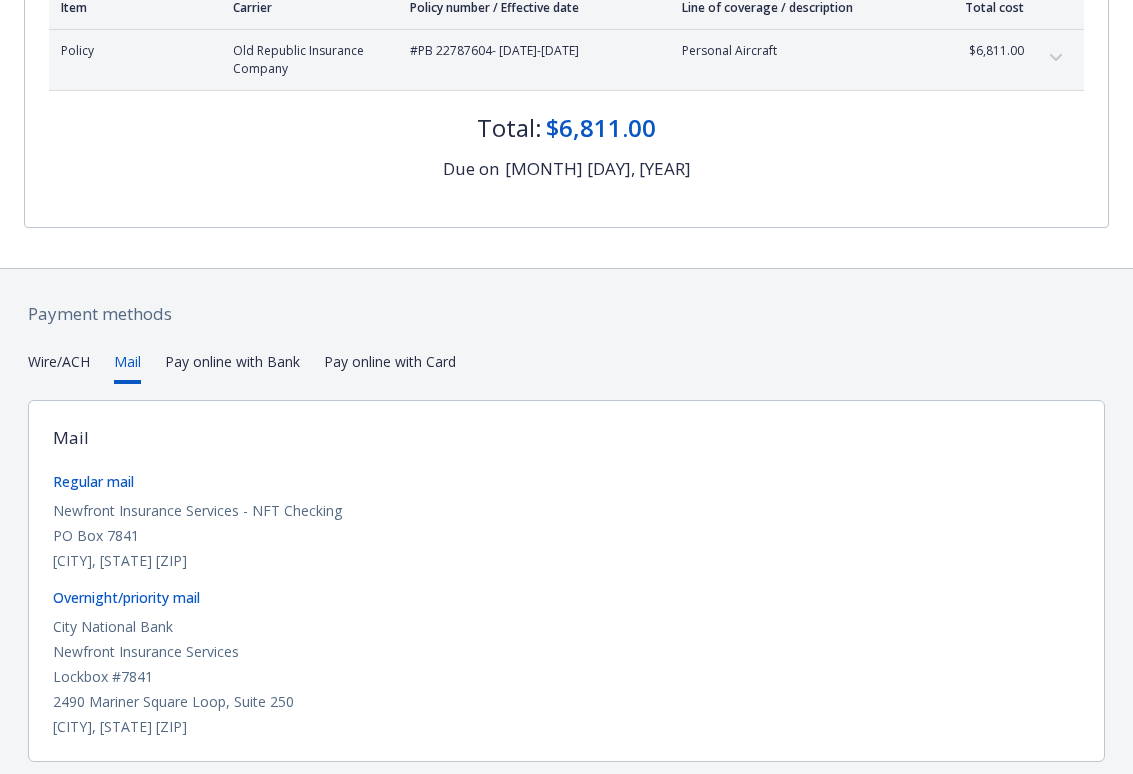 scroll, scrollTop: 466, scrollLeft: 0, axis: vertical 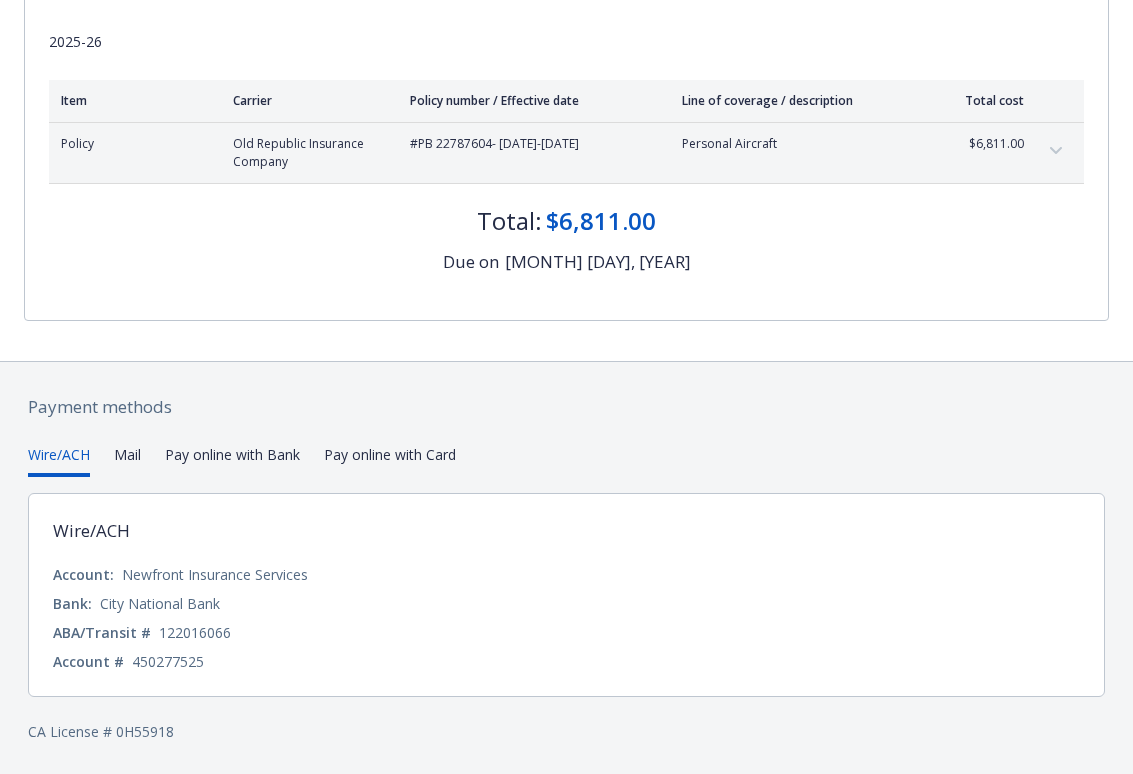 click on "Insurance Payment for [NAME] and [NAME] [LAST] [DATE]-[DATE] Personal Aircraft $[PRICE] Premium $[PRICE] Total: $[PRICE] Due on [MONTH] [DAY], [YEAR] CA License # [LICENSE]" at bounding box center [566, 233] 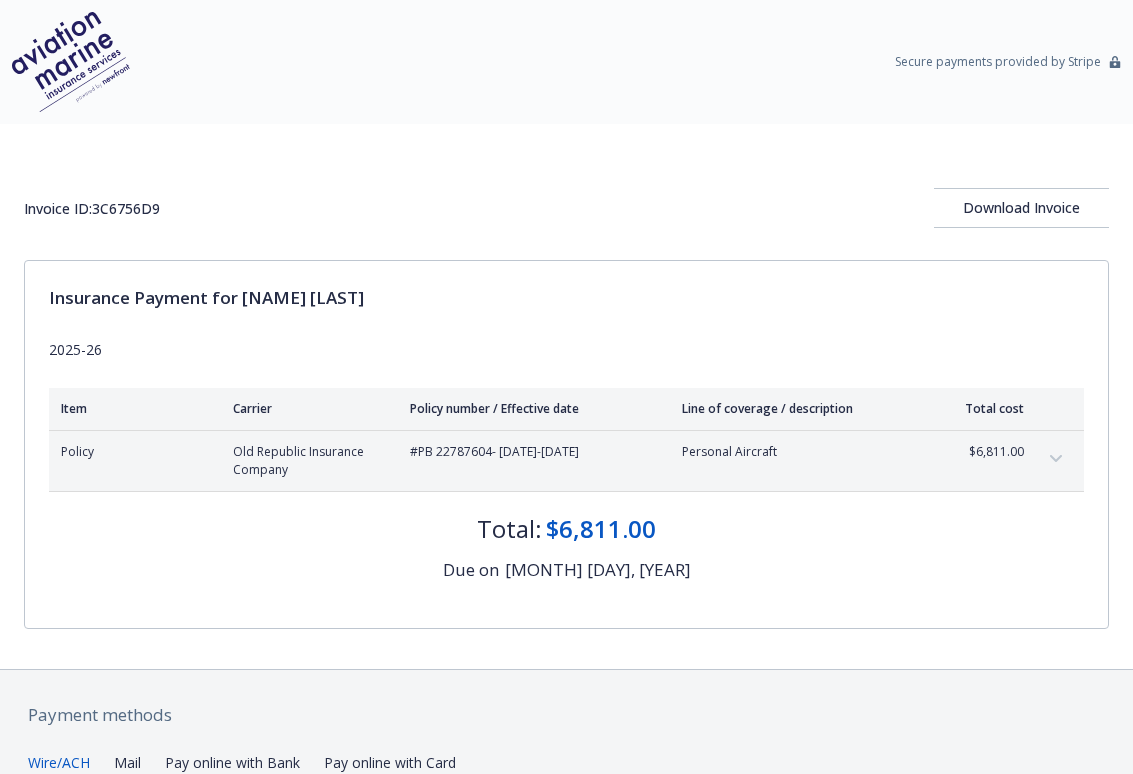 scroll, scrollTop: 308, scrollLeft: 0, axis: vertical 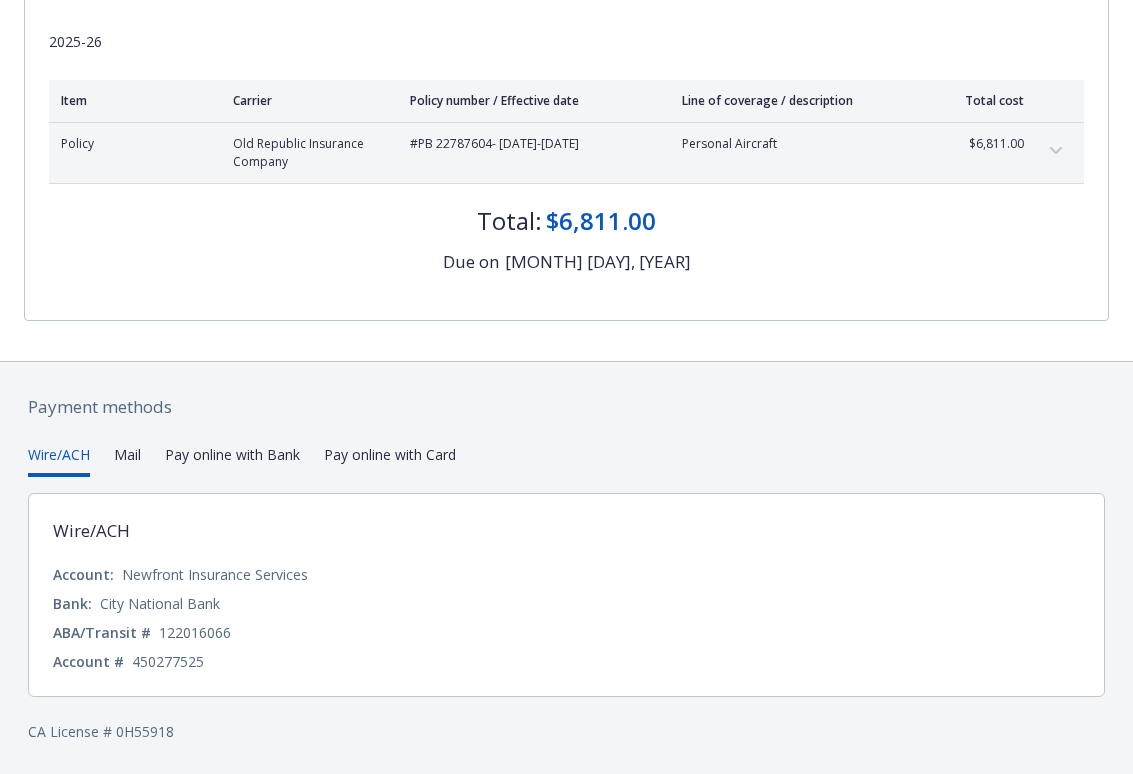 click on "Mail" at bounding box center [127, 460] 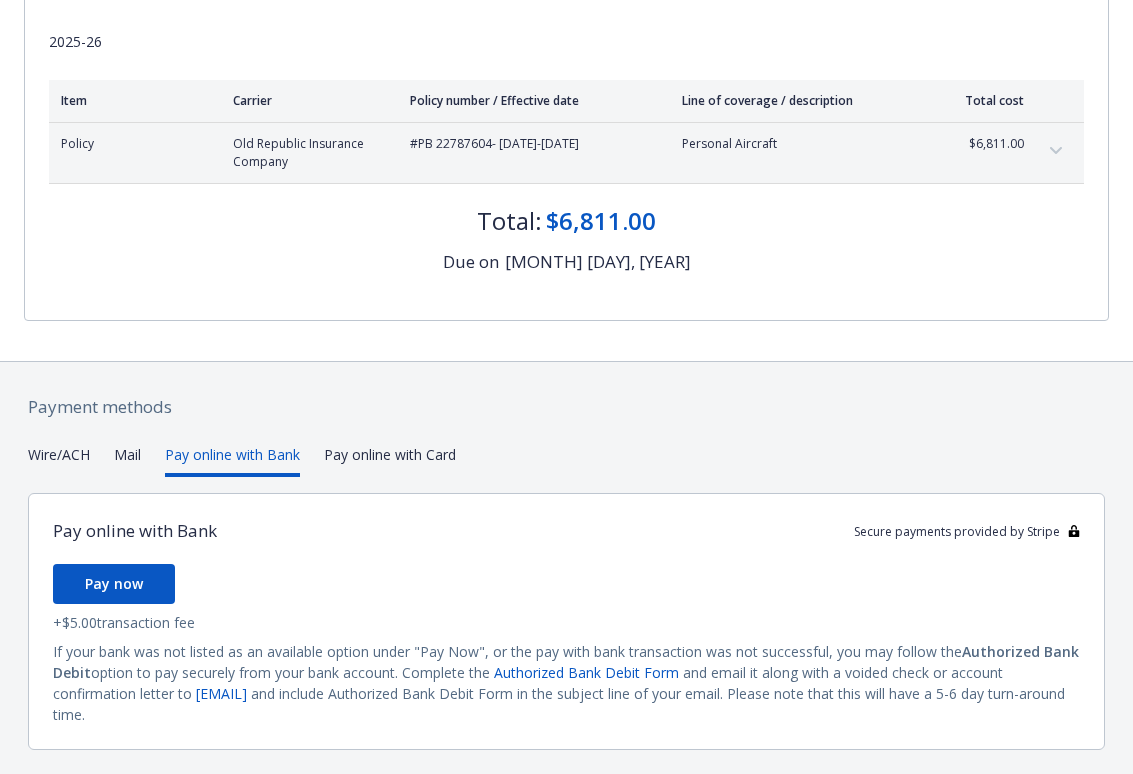 click on "Pay online with Bank" at bounding box center (232, 460) 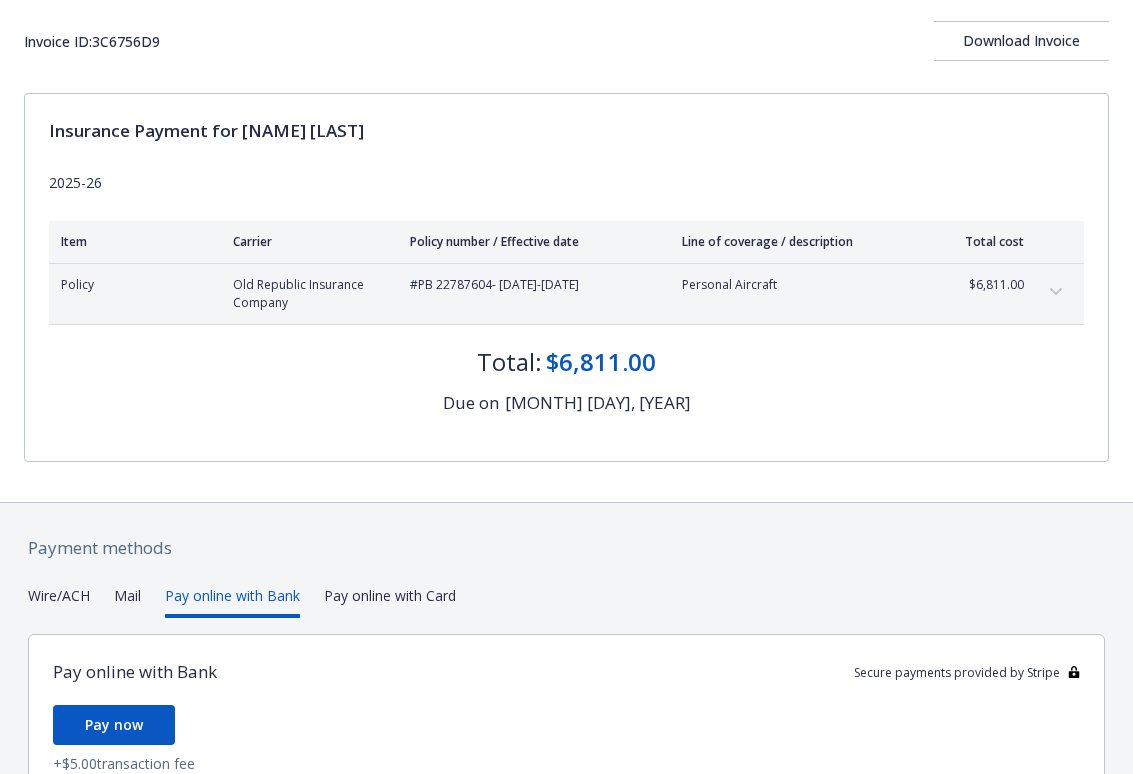 scroll, scrollTop: 85, scrollLeft: 0, axis: vertical 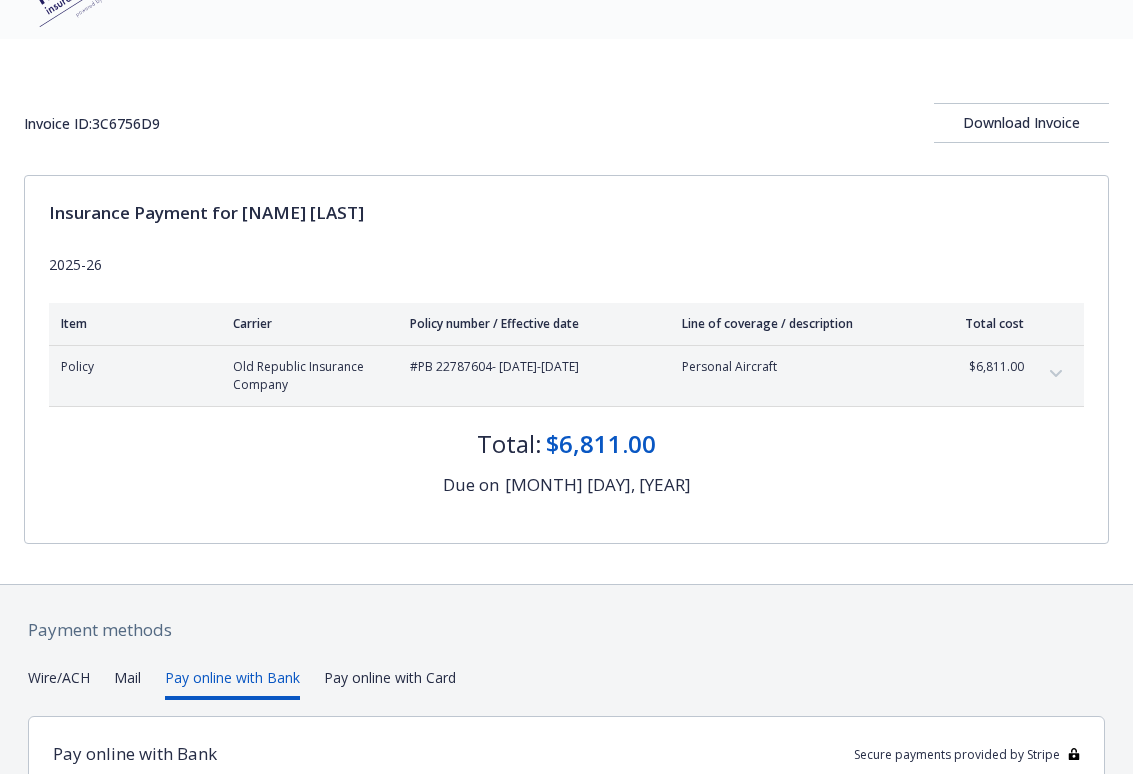 type 